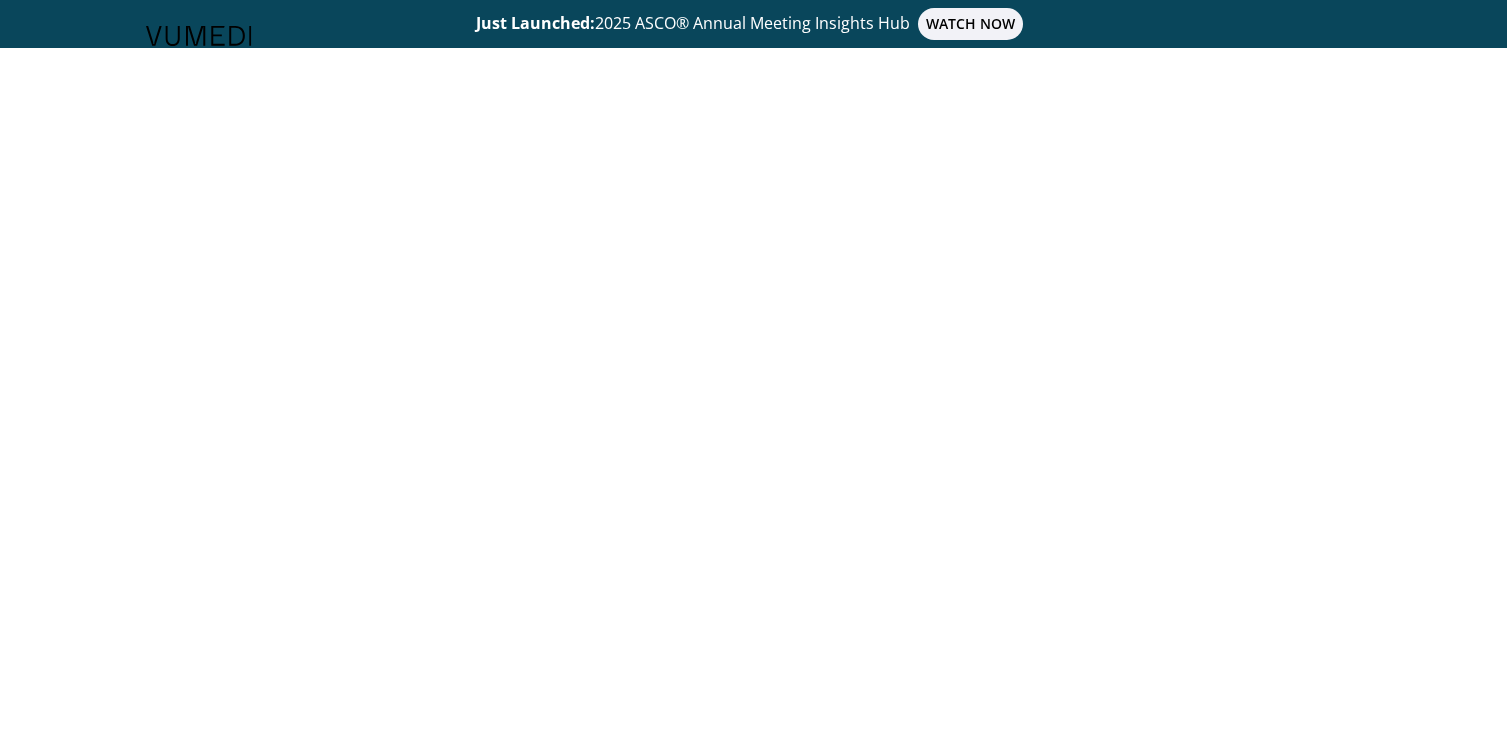 scroll, scrollTop: 0, scrollLeft: 0, axis: both 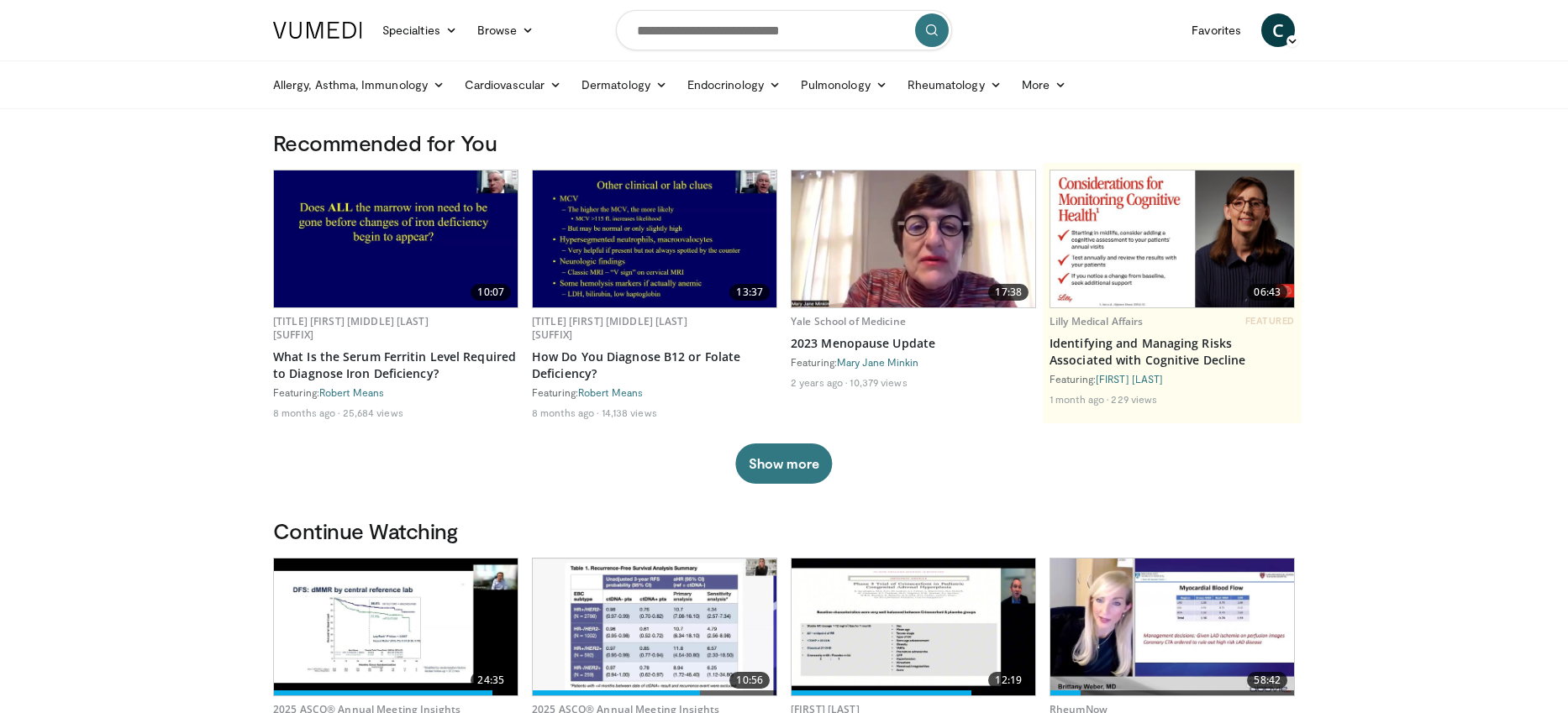 click at bounding box center (318, 30) 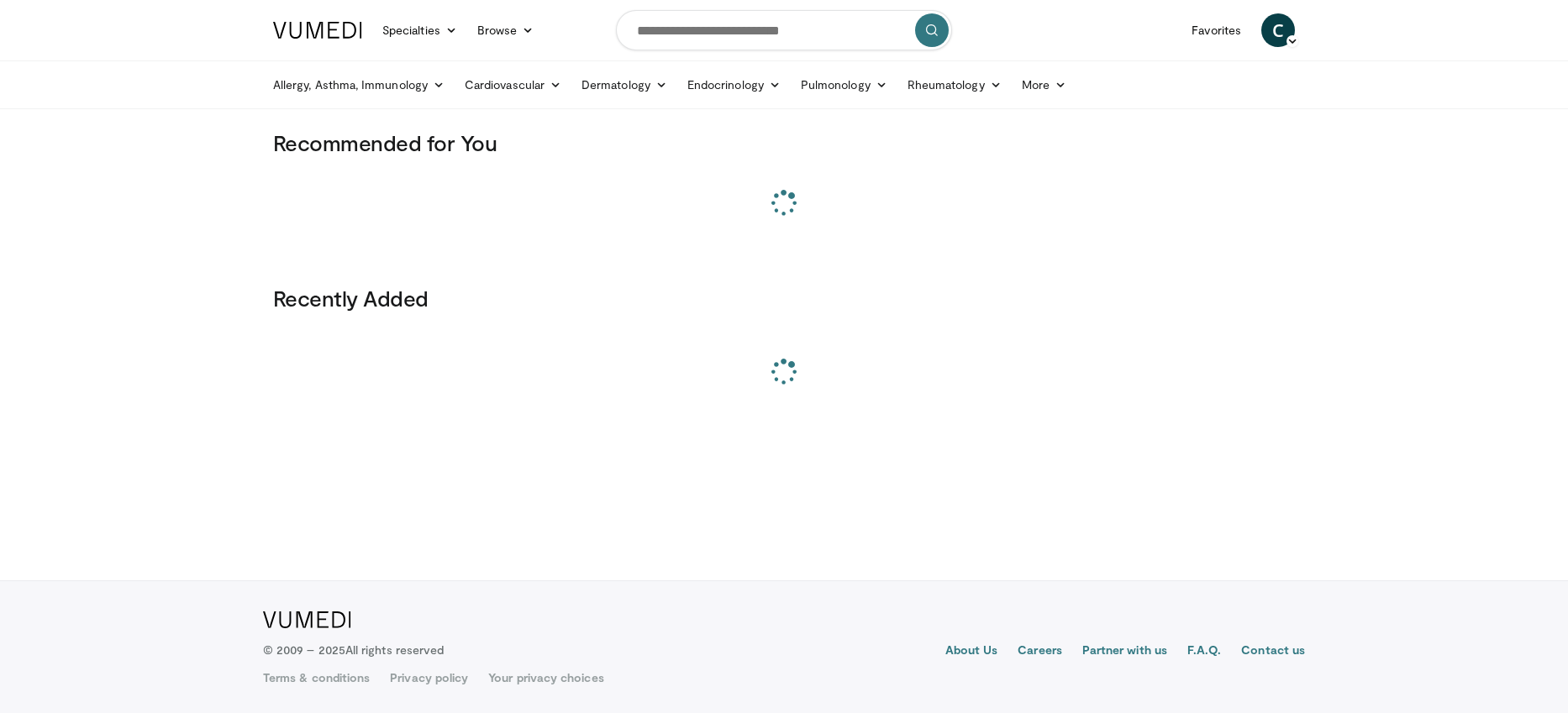 scroll, scrollTop: 0, scrollLeft: 0, axis: both 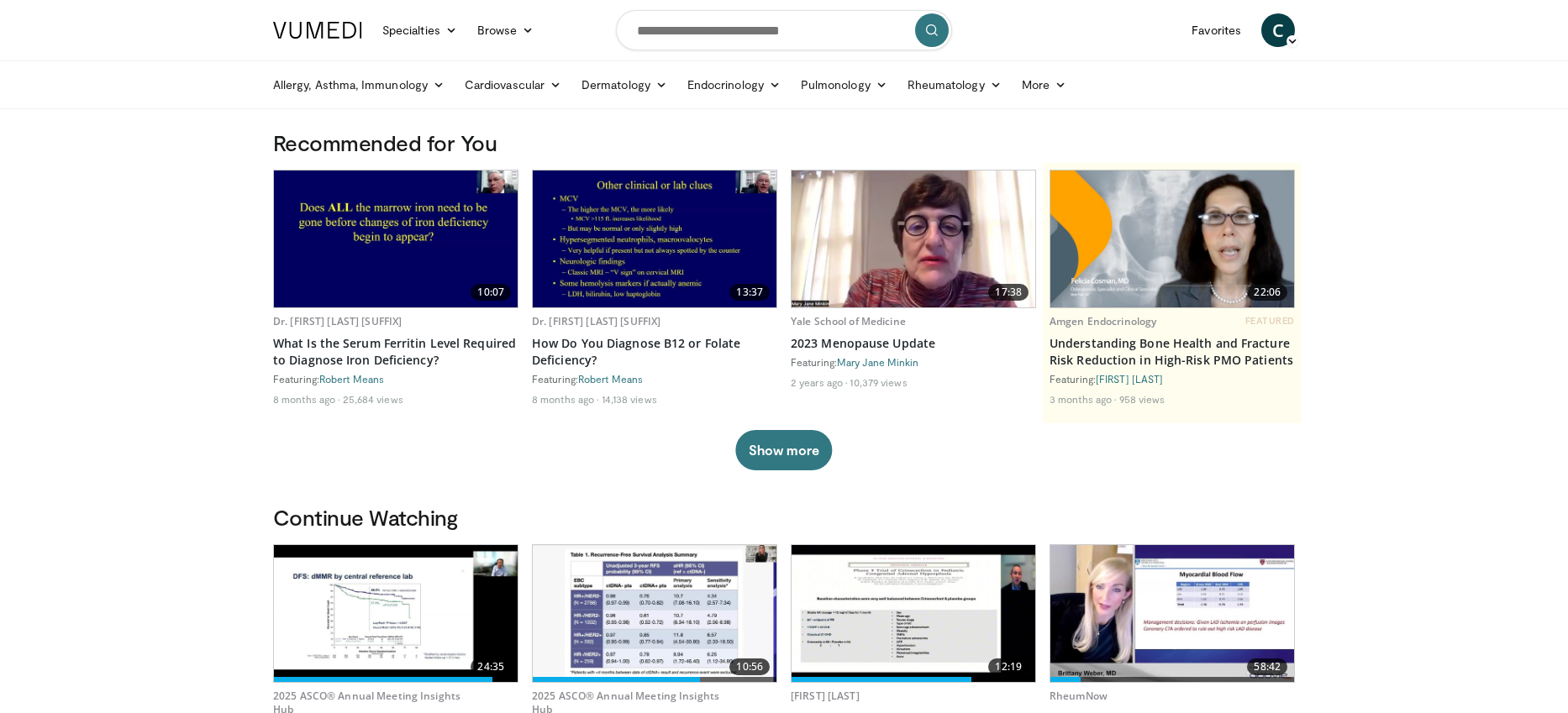 click on "Specialties" at bounding box center [419, 30] 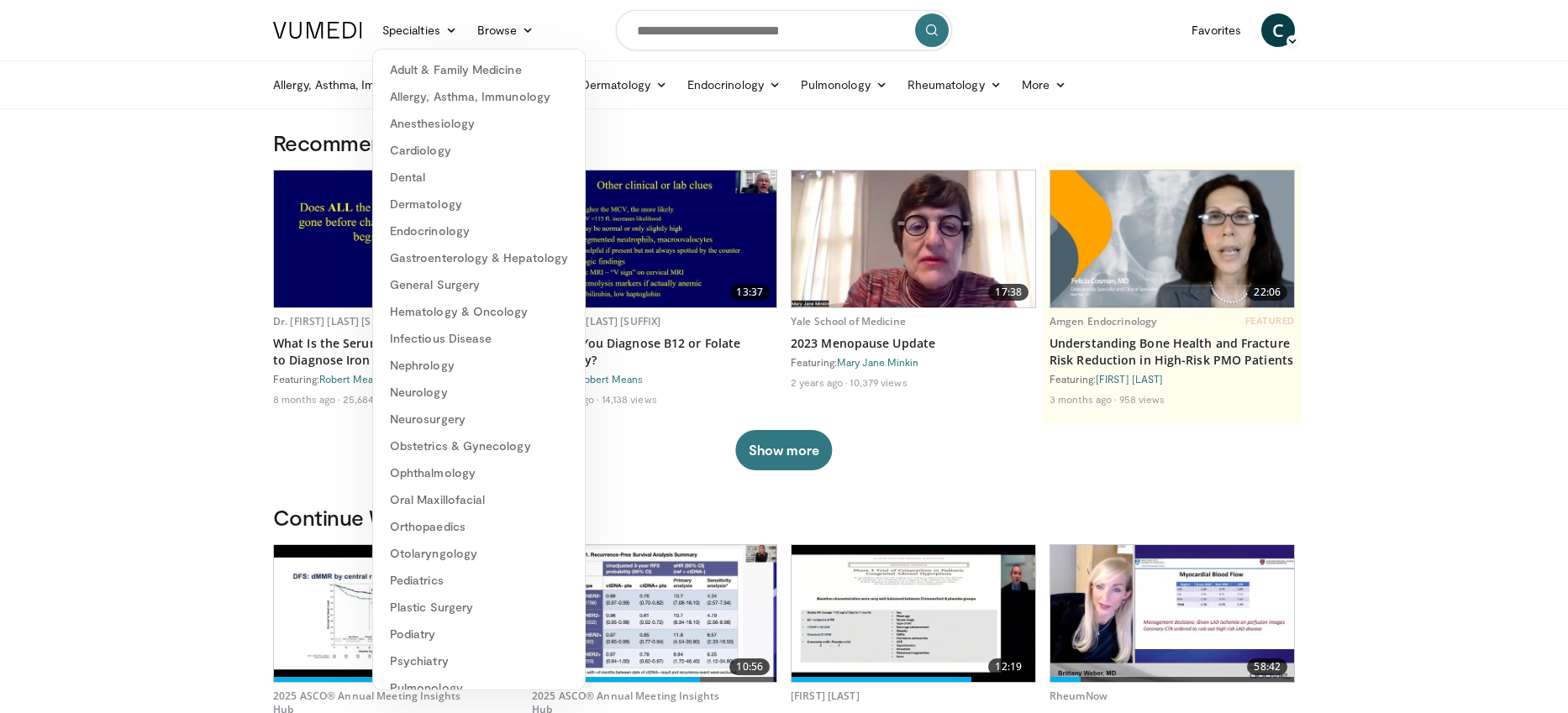 click on "Specialties" at bounding box center [419, 30] 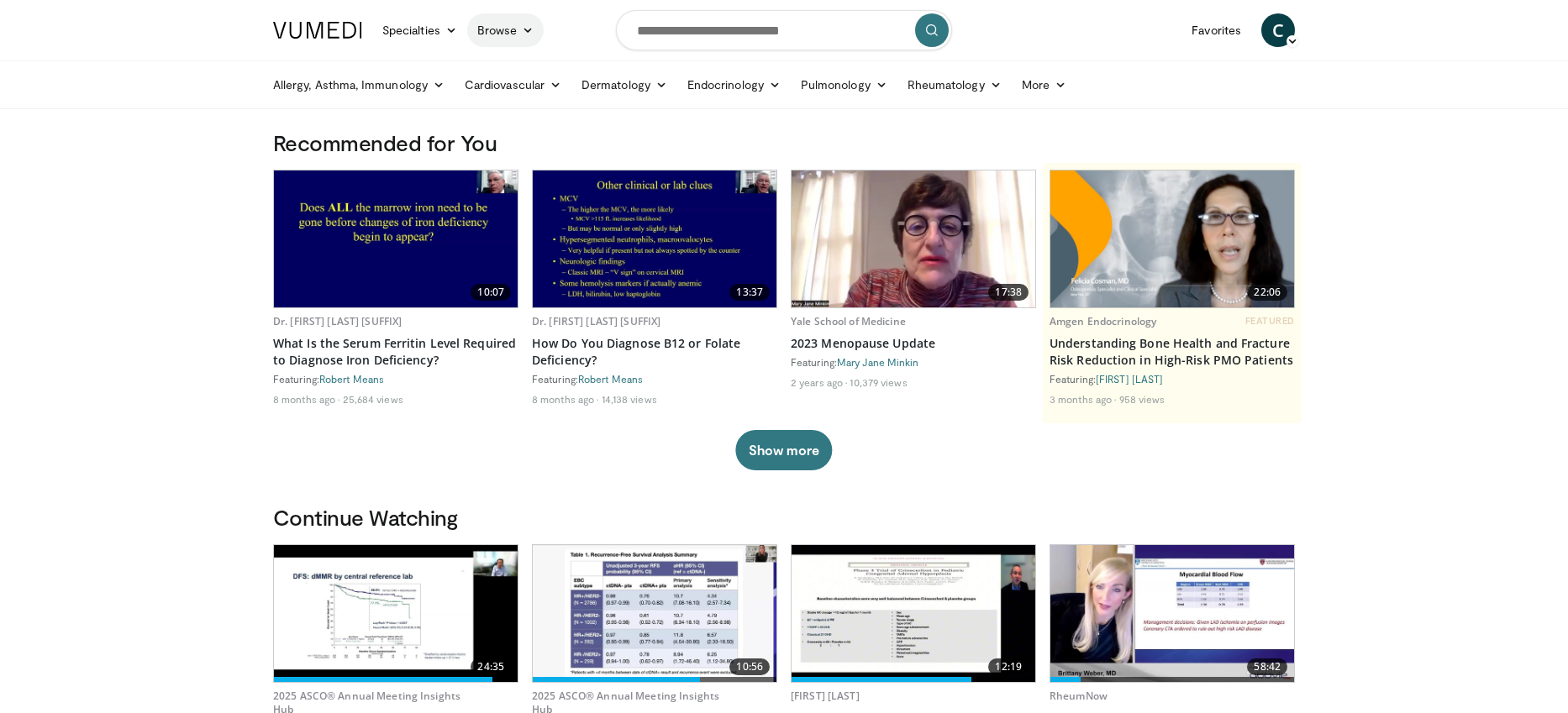 click on "Browse" at bounding box center [506, 30] 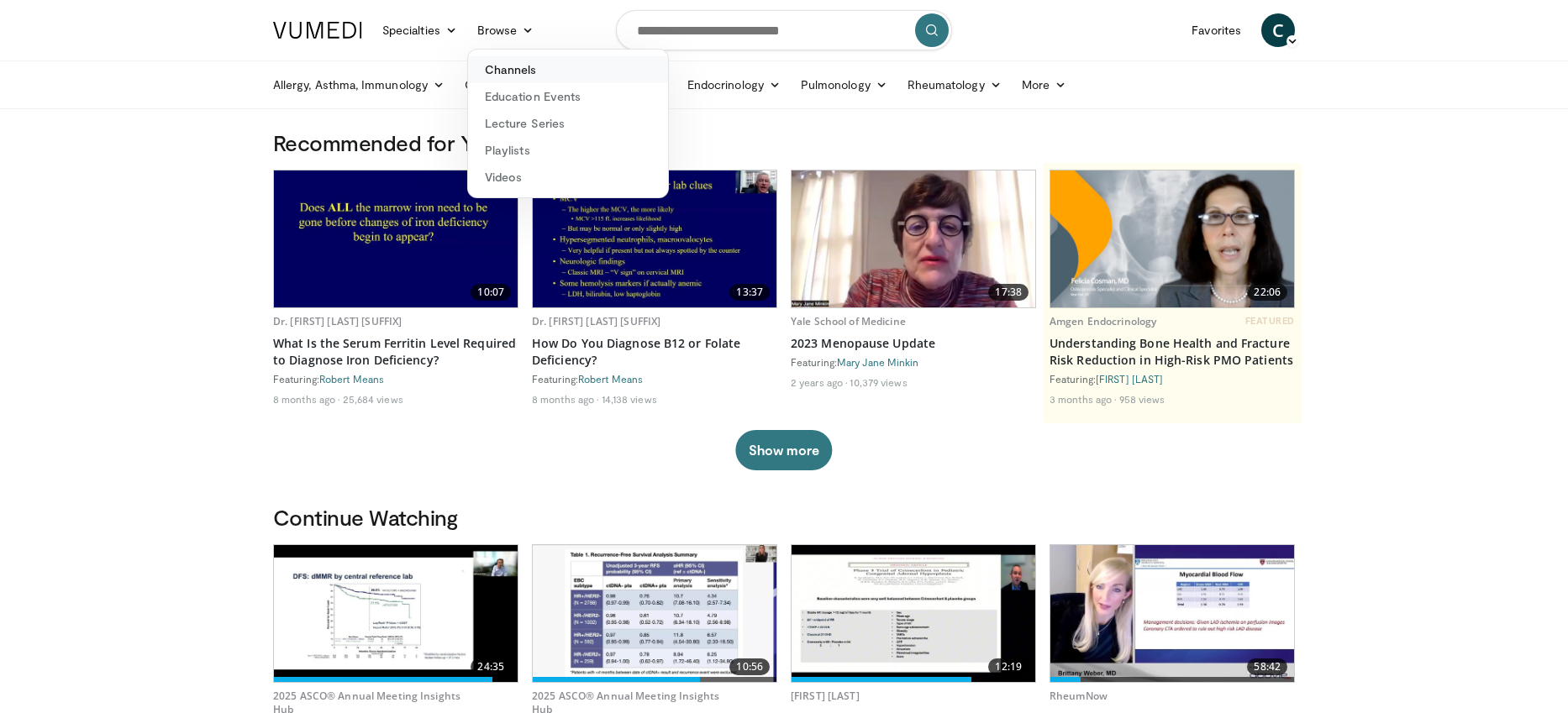 click on "Channels" at bounding box center [568, 70] 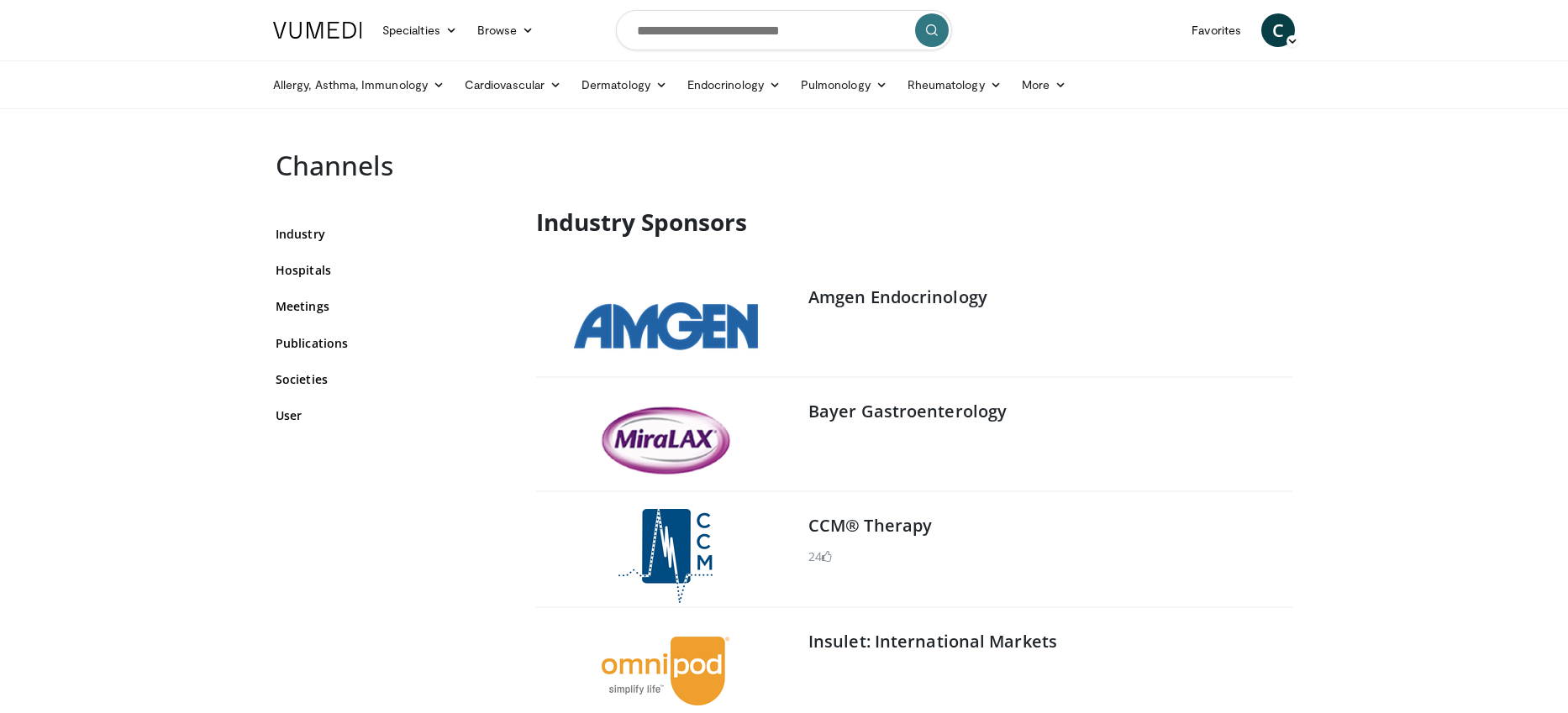 scroll, scrollTop: 0, scrollLeft: 0, axis: both 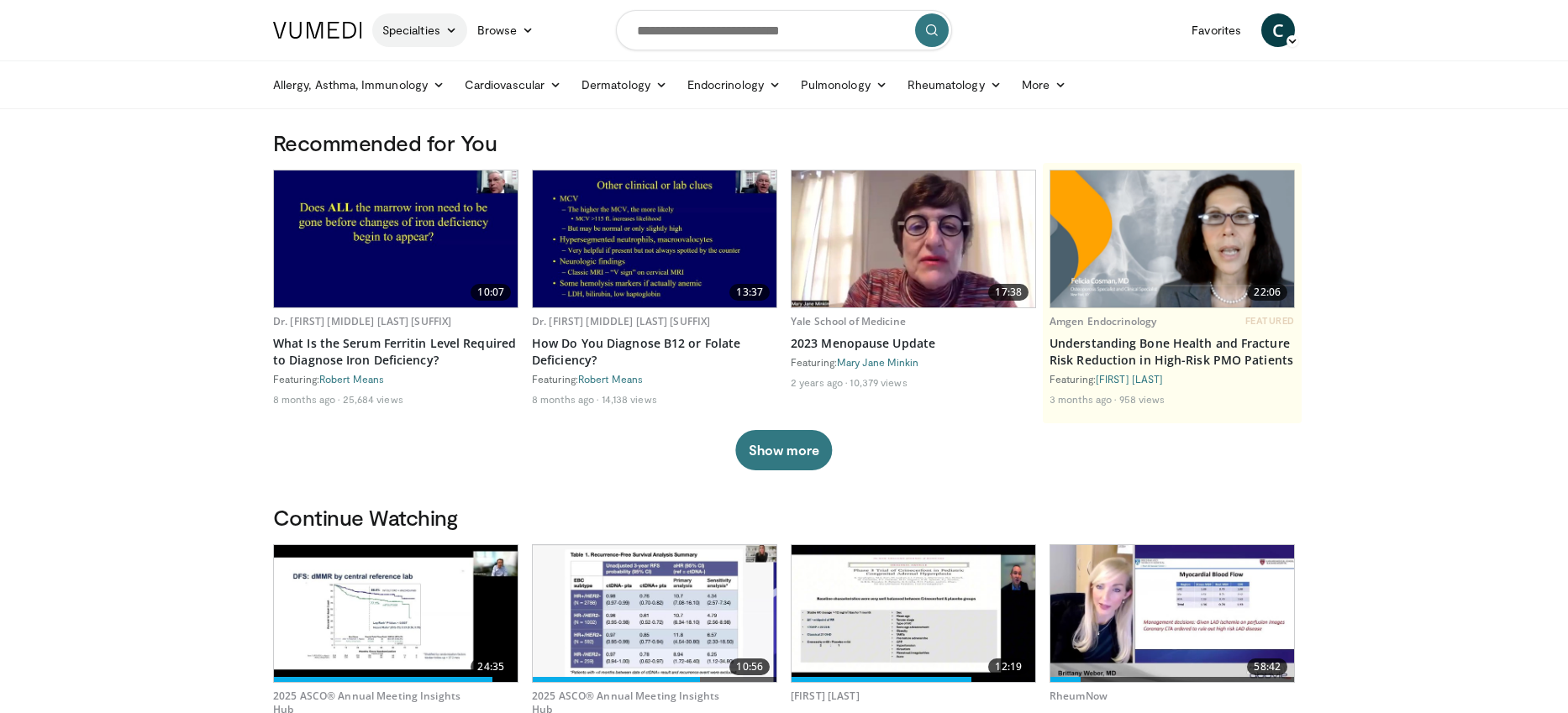 click on "Specialties" at bounding box center (419, 30) 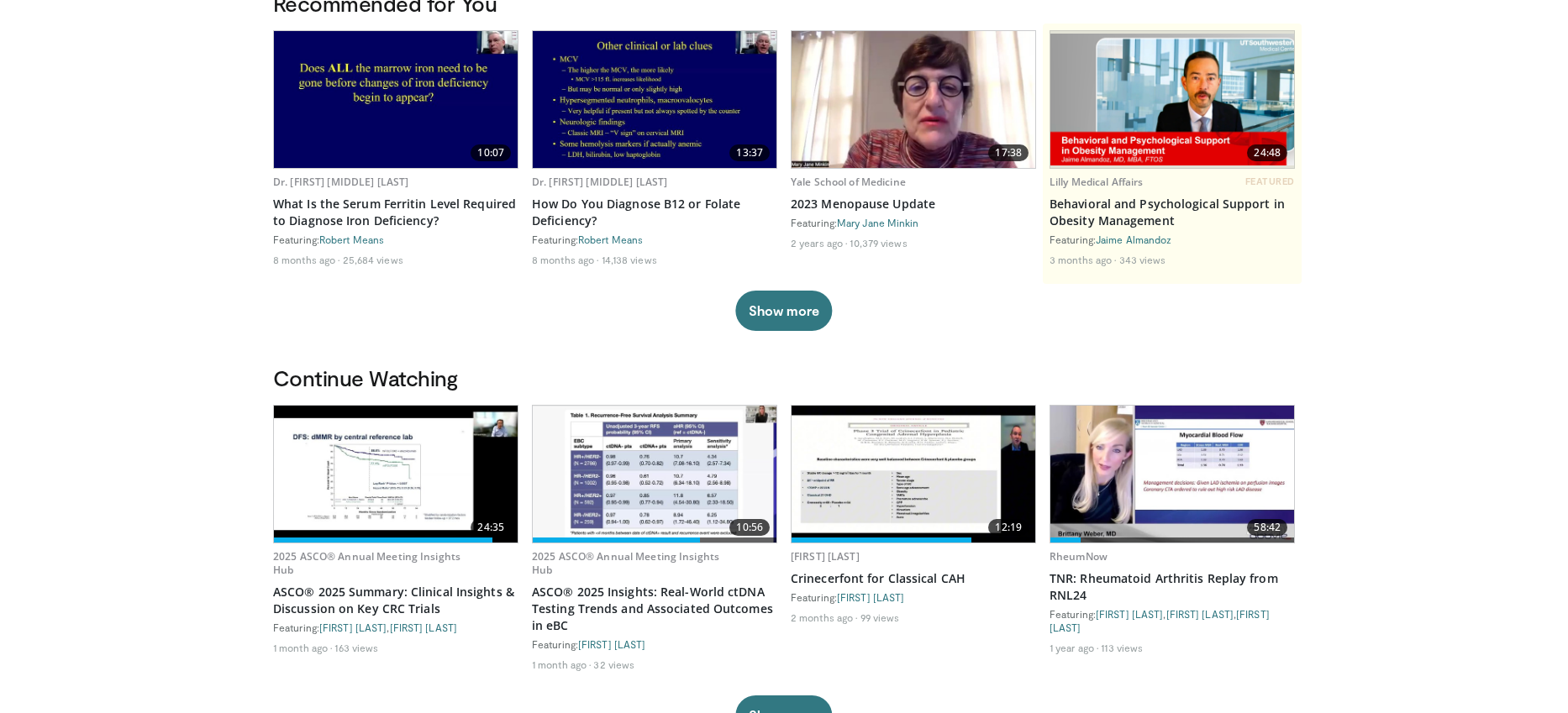 scroll, scrollTop: 0, scrollLeft: 0, axis: both 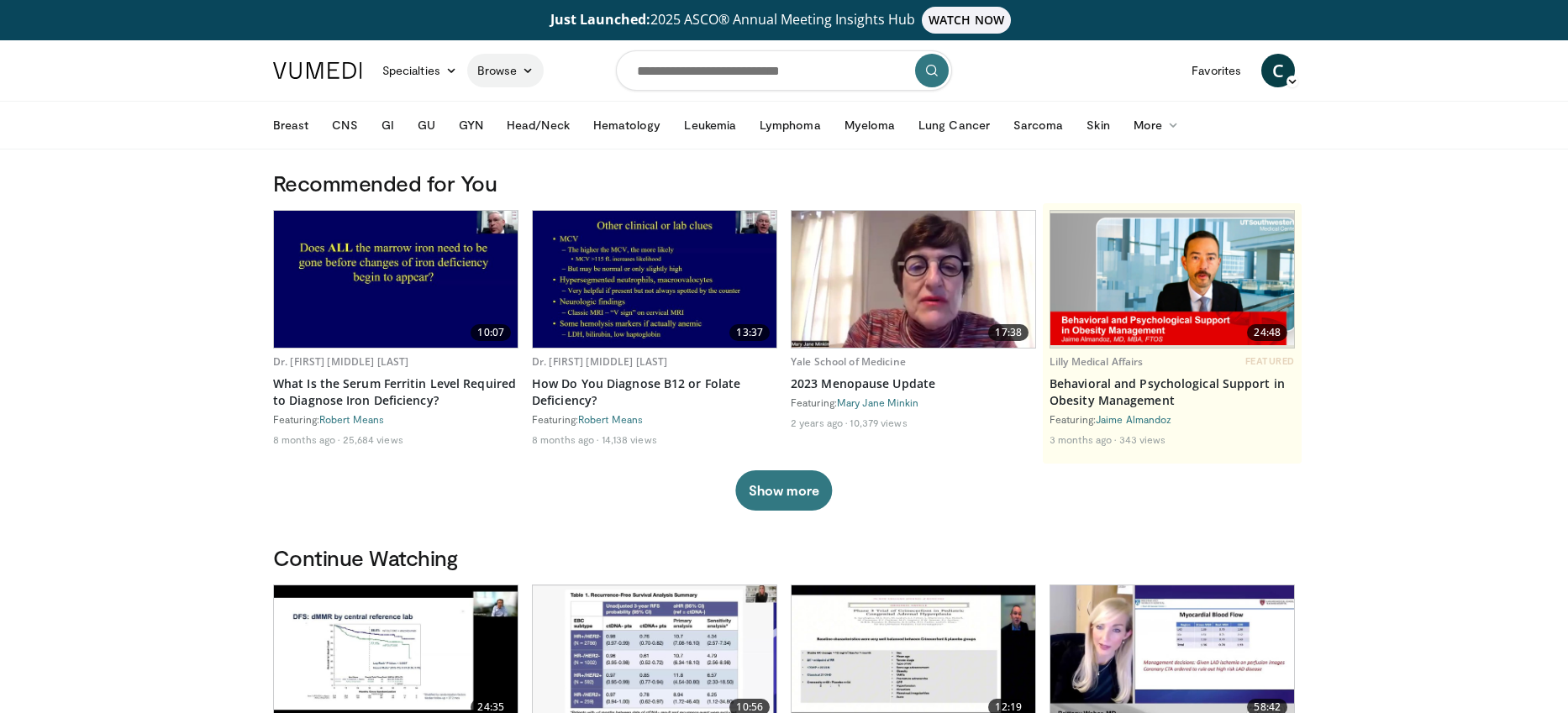 click on "Browse" at bounding box center (506, 71) 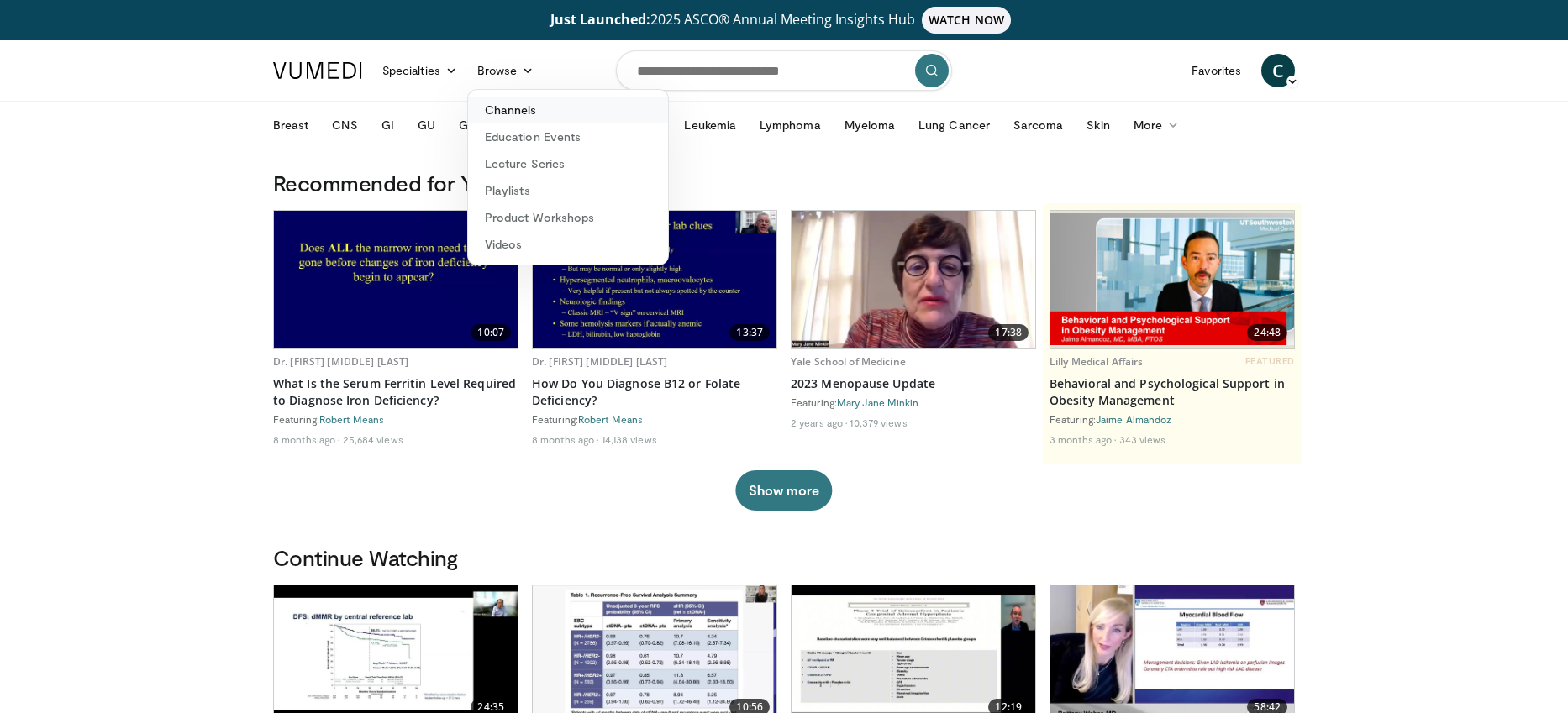 click on "Channels" at bounding box center [568, 110] 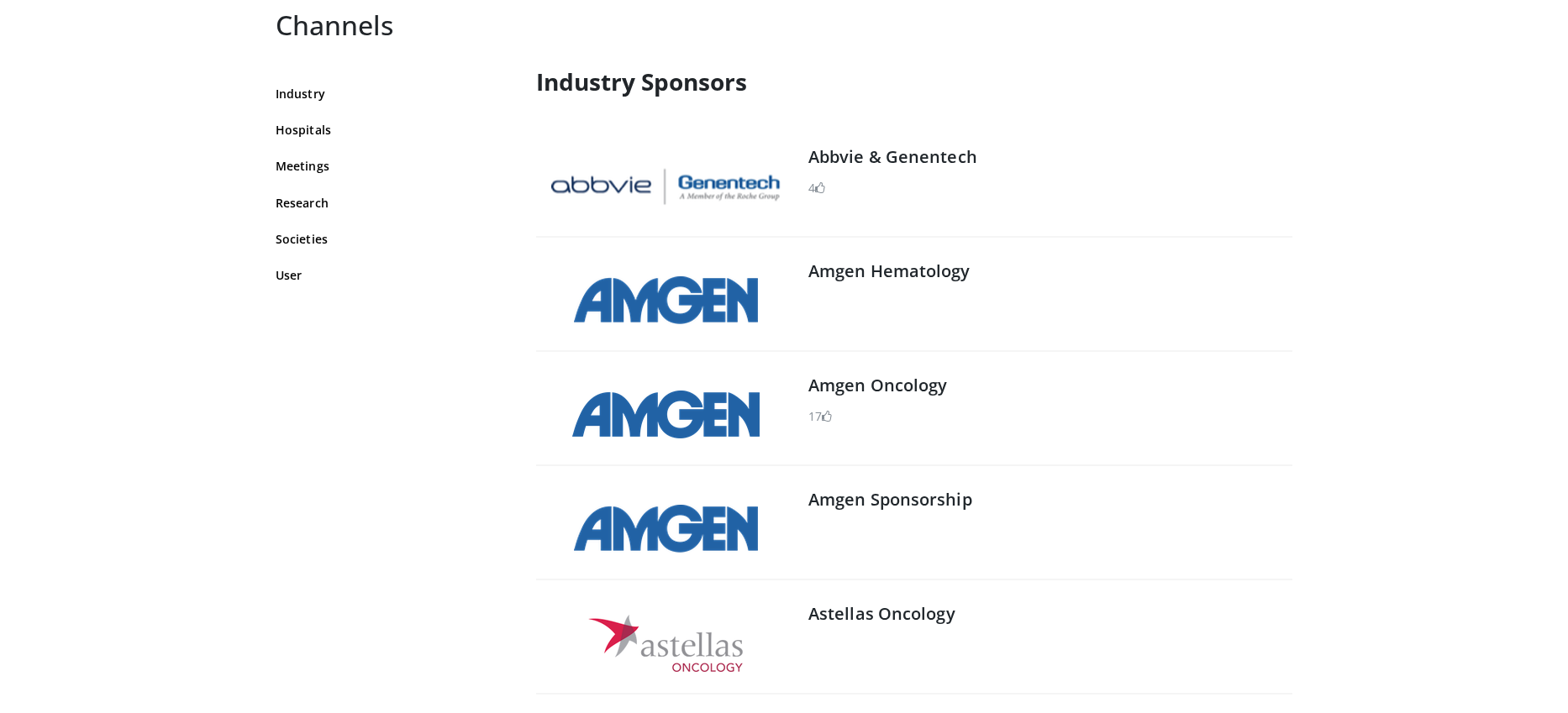 scroll, scrollTop: 287, scrollLeft: 0, axis: vertical 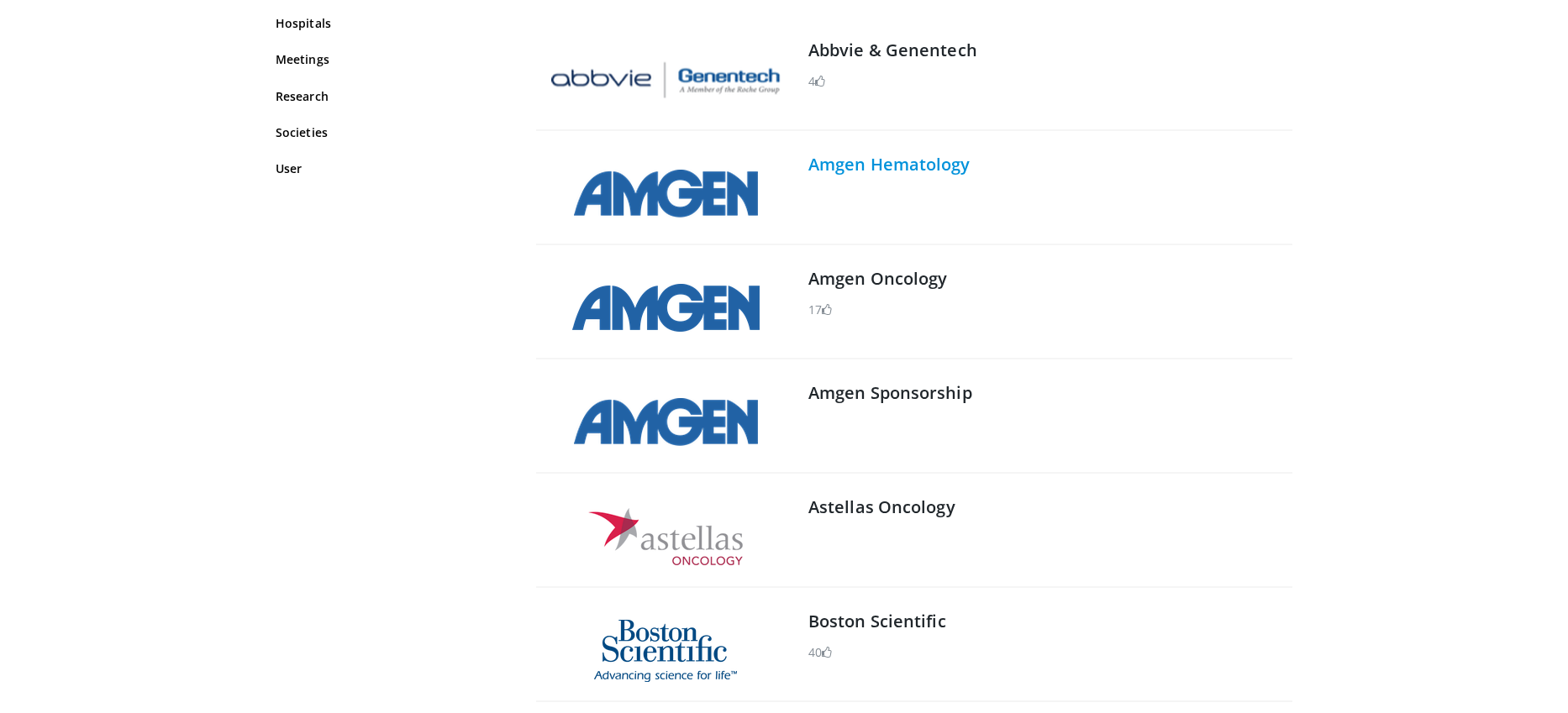 click on "Amgen Hematology" at bounding box center [889, 164] 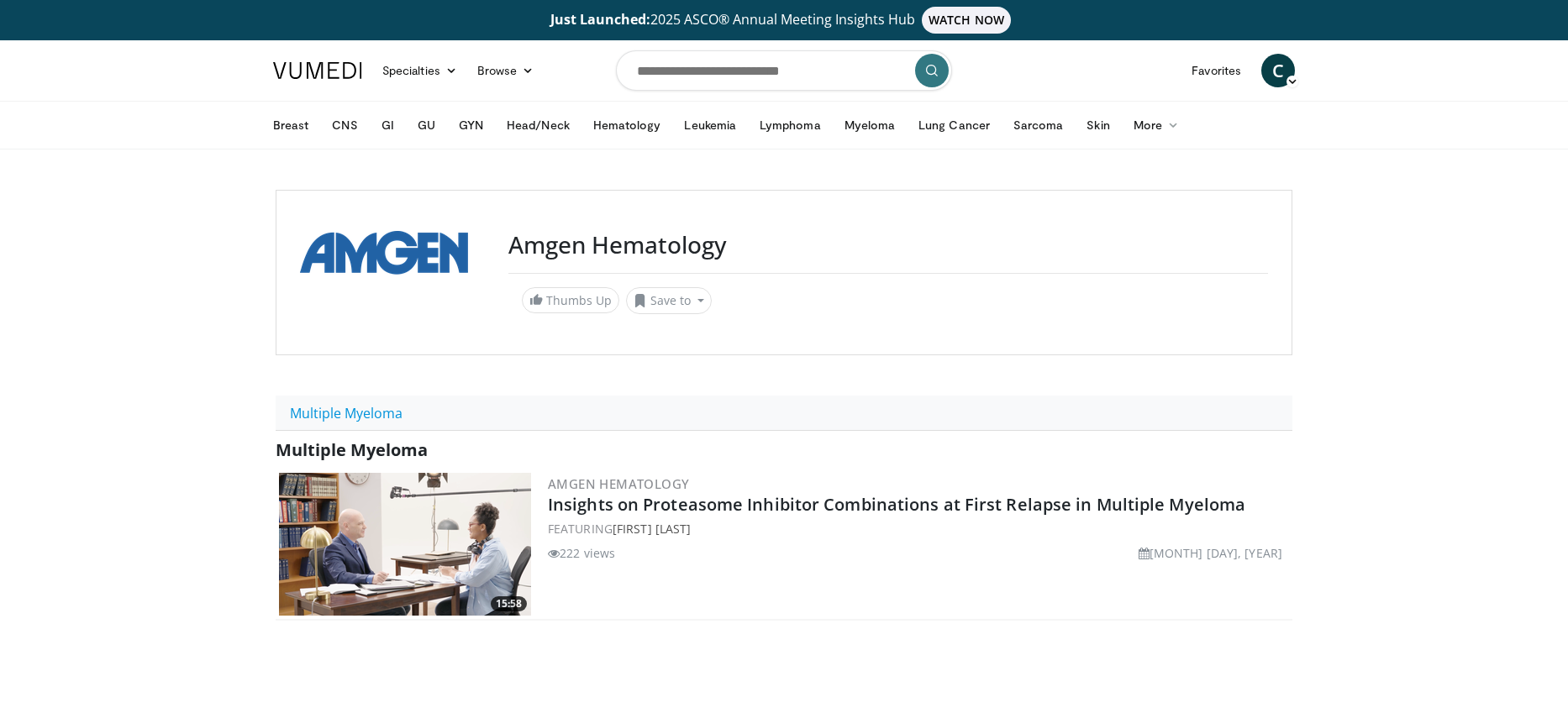 scroll, scrollTop: 187, scrollLeft: 0, axis: vertical 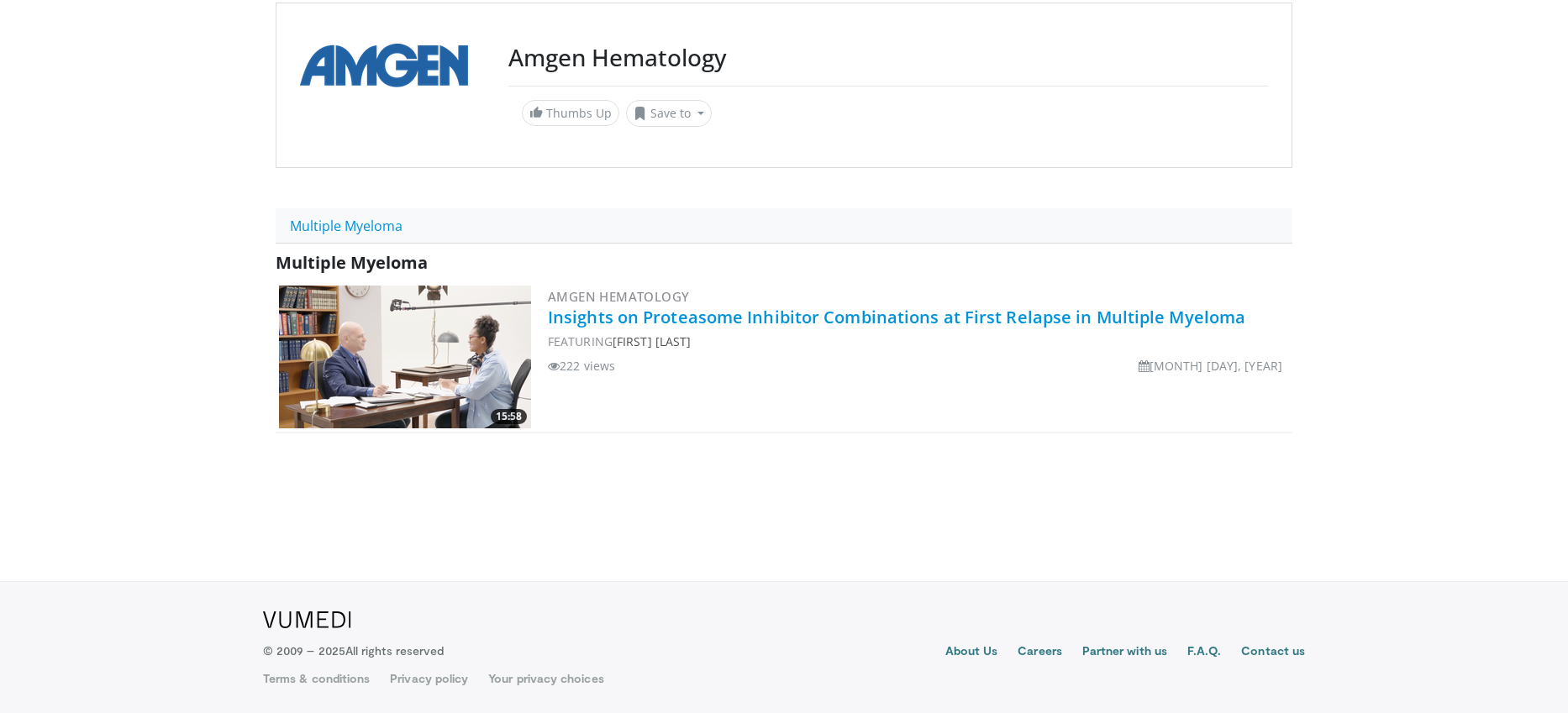 click on "Insights on Proteasome Inhibitor Combinations at First Relapse in Multiple Myeloma" at bounding box center (897, 317) 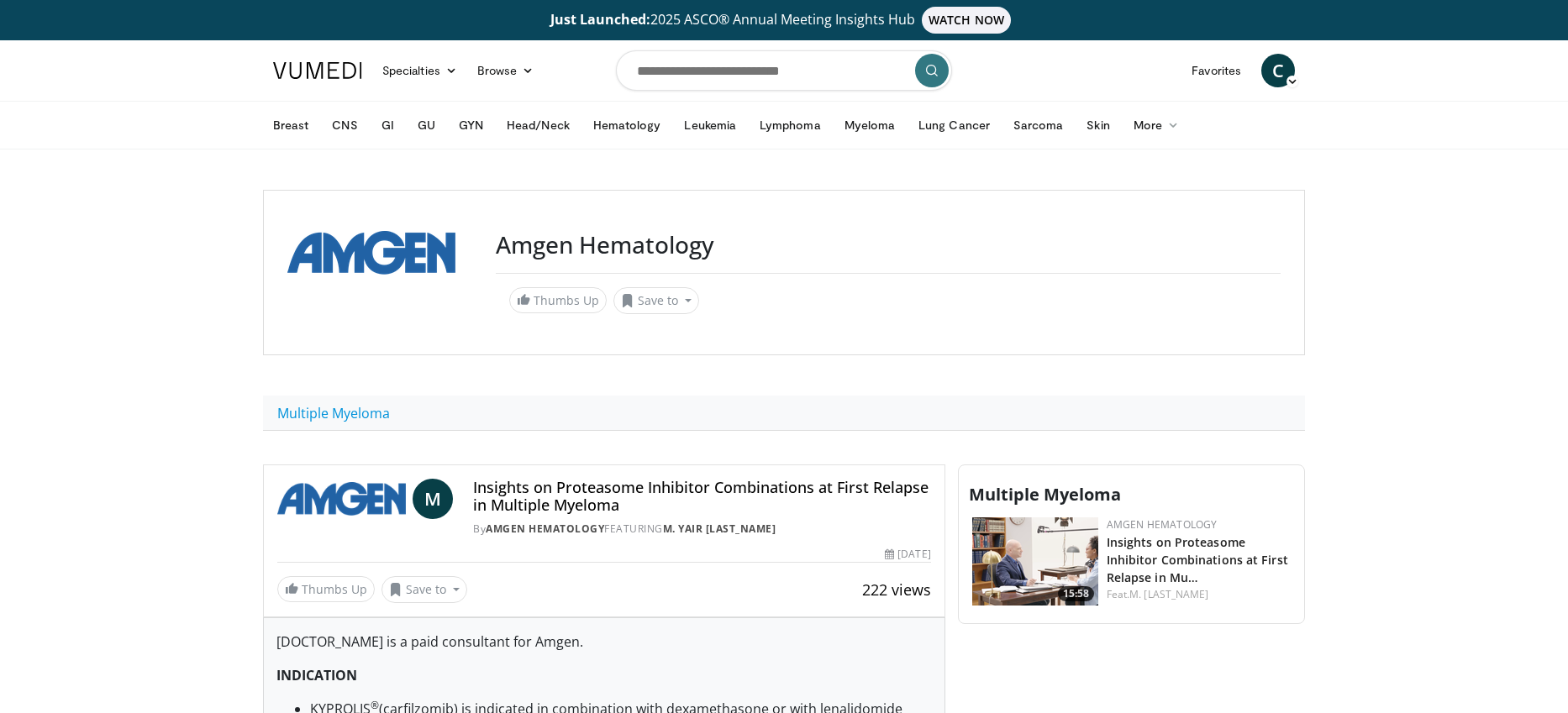 scroll, scrollTop: 0, scrollLeft: 0, axis: both 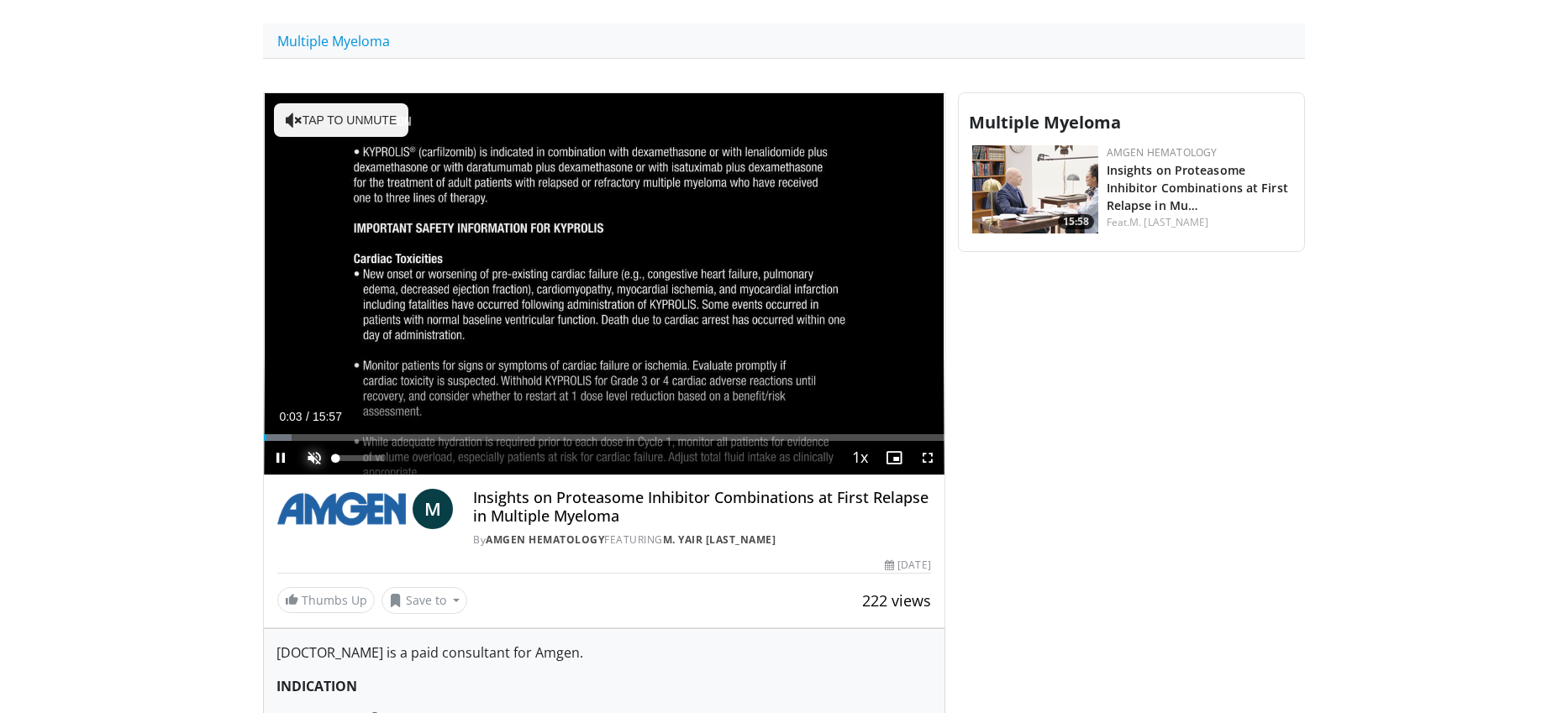 click at bounding box center [314, 458] 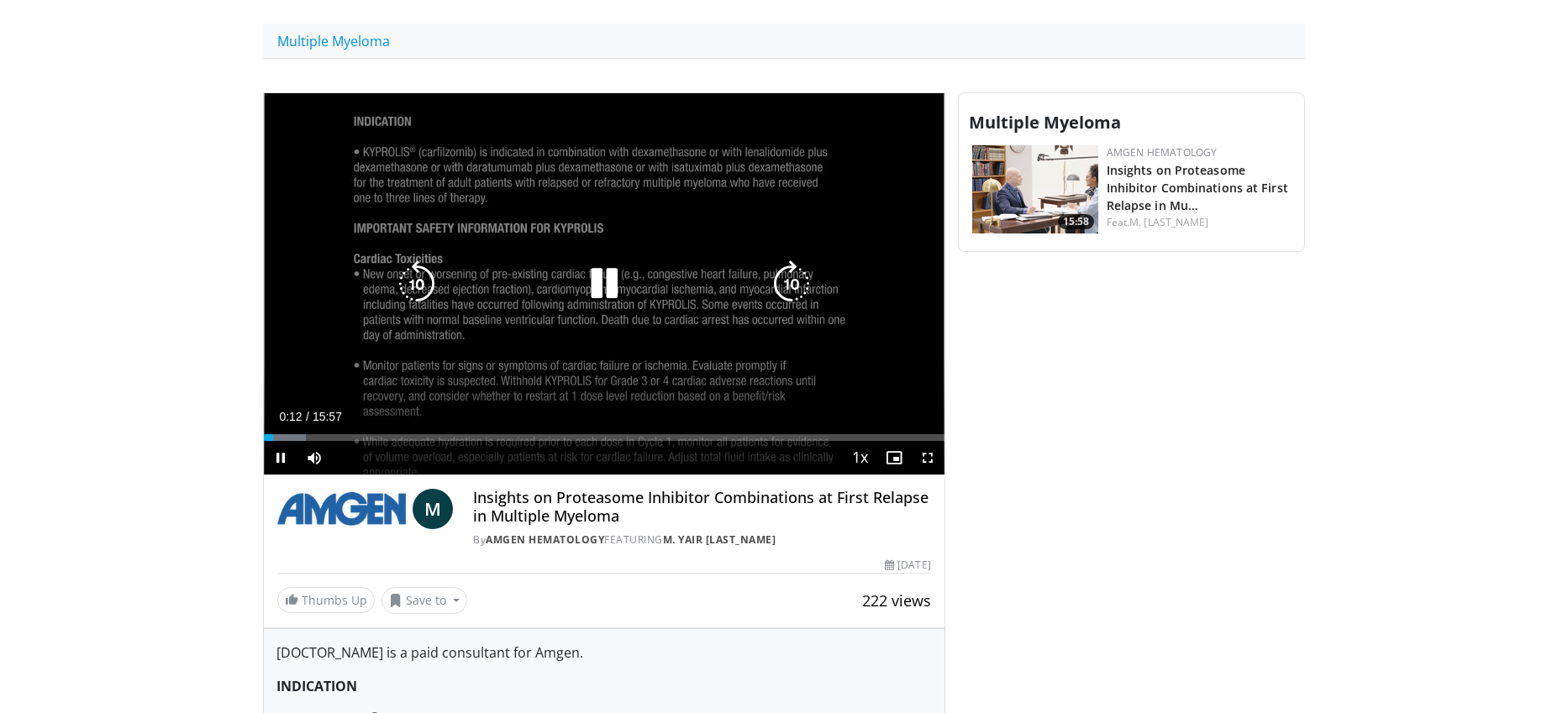 click at bounding box center [604, 284] 